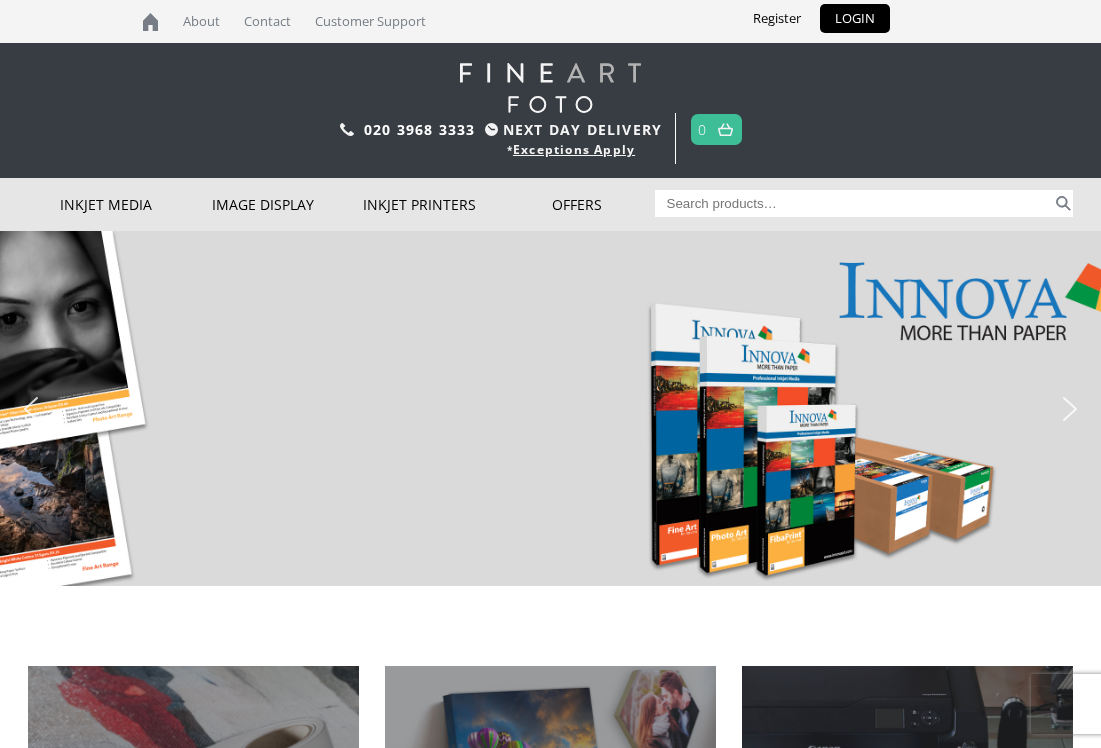 scroll, scrollTop: 0, scrollLeft: 0, axis: both 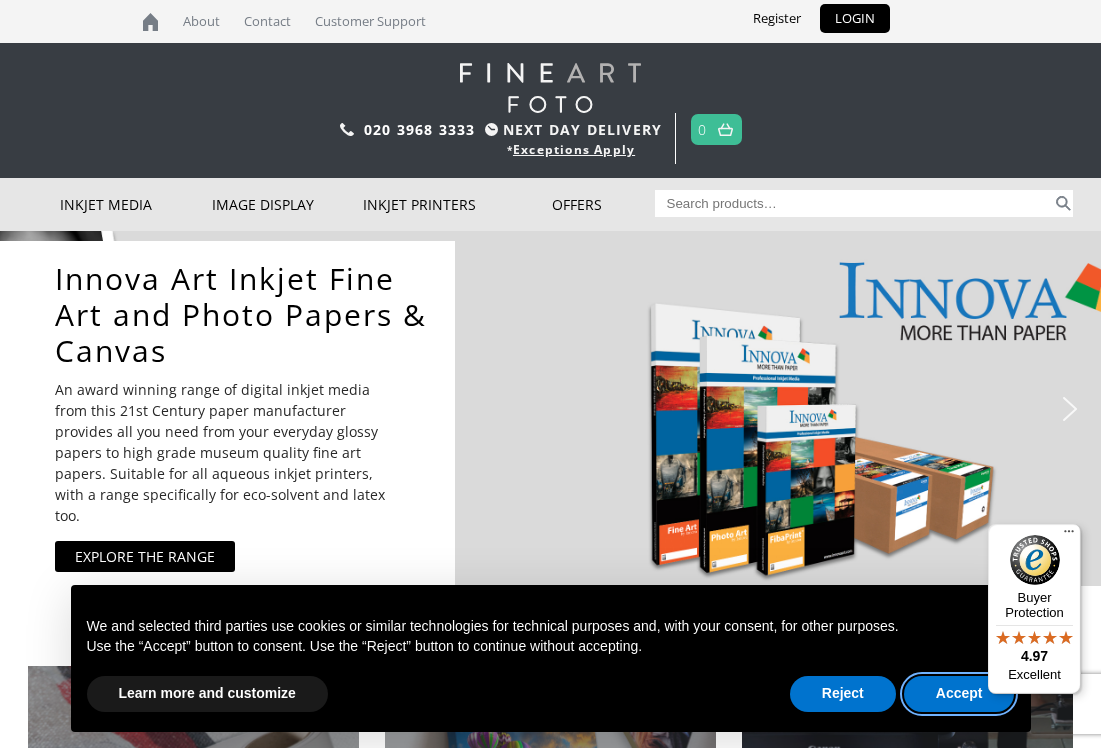 click on "Accept" at bounding box center (959, 694) 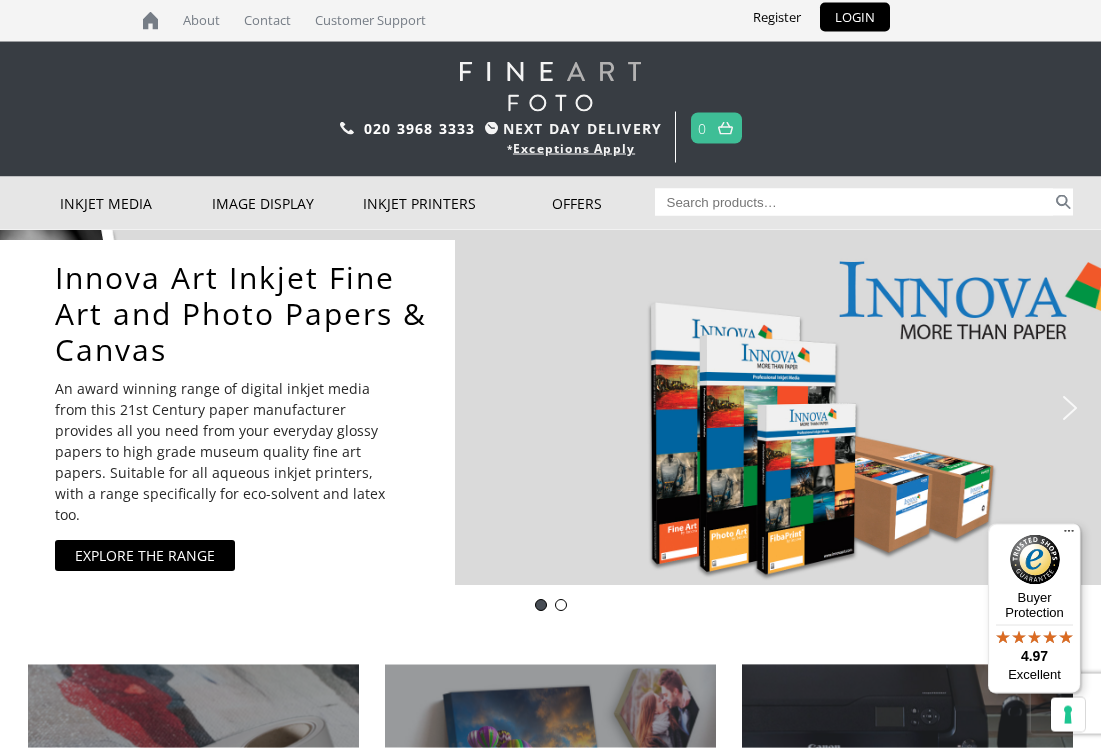 scroll, scrollTop: 0, scrollLeft: 0, axis: both 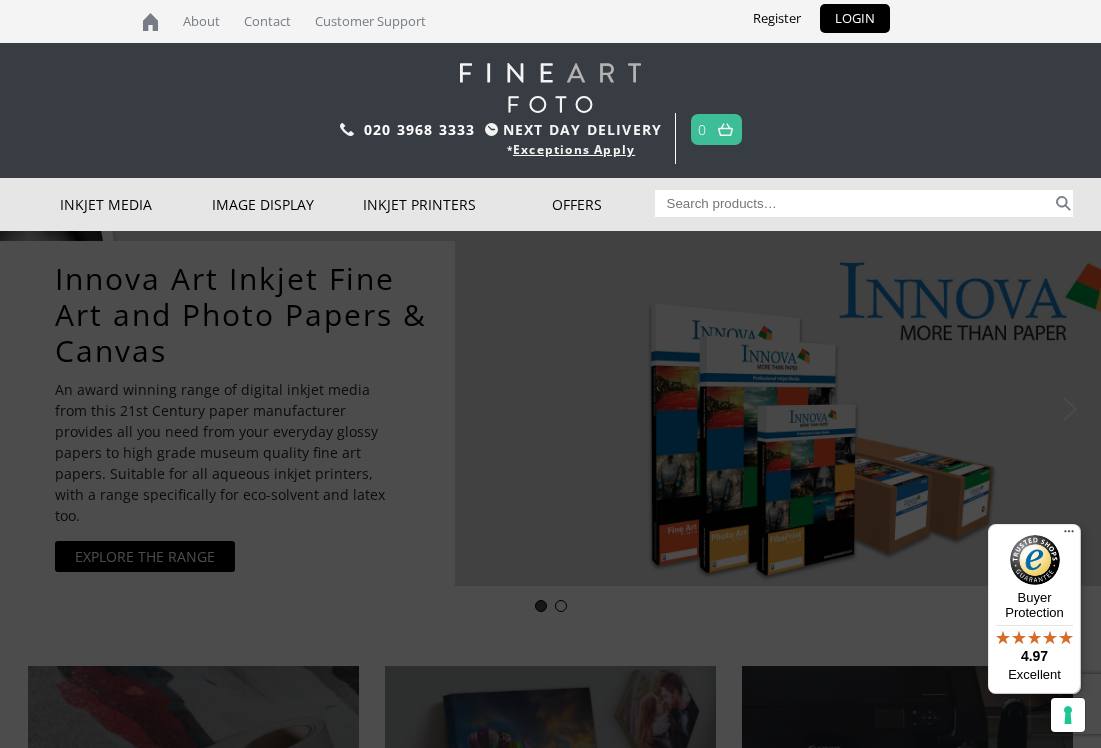 click on "Deal of the week" at bounding box center (0, 0) 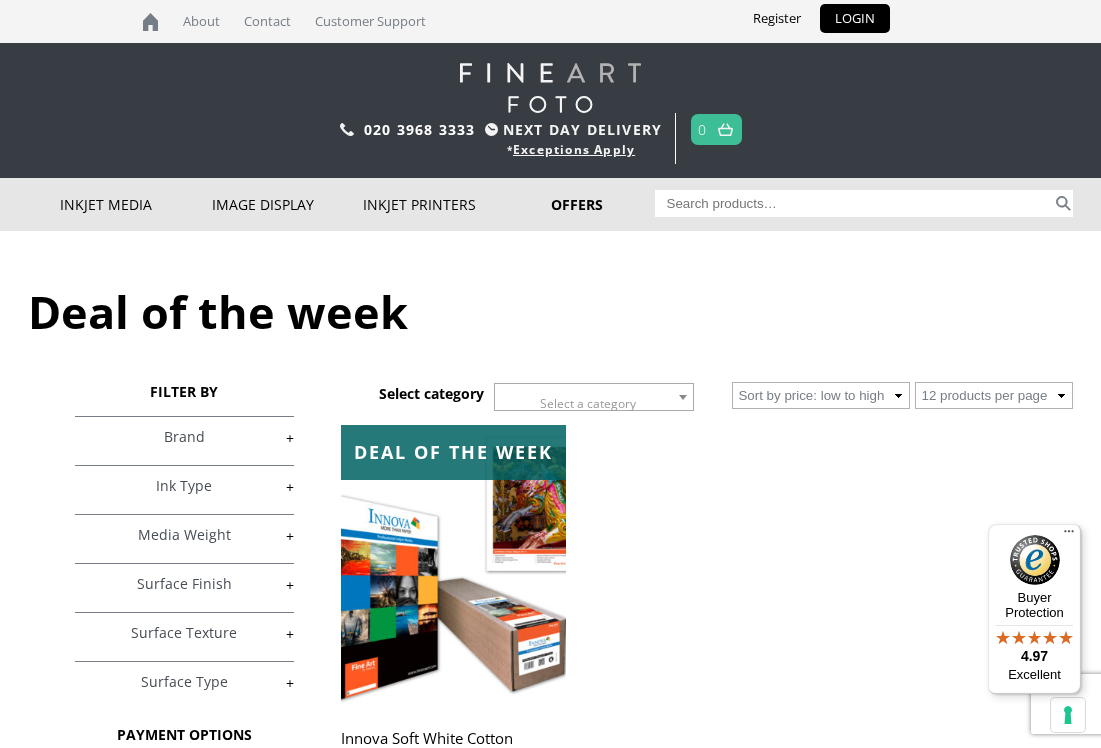 scroll, scrollTop: 0, scrollLeft: 0, axis: both 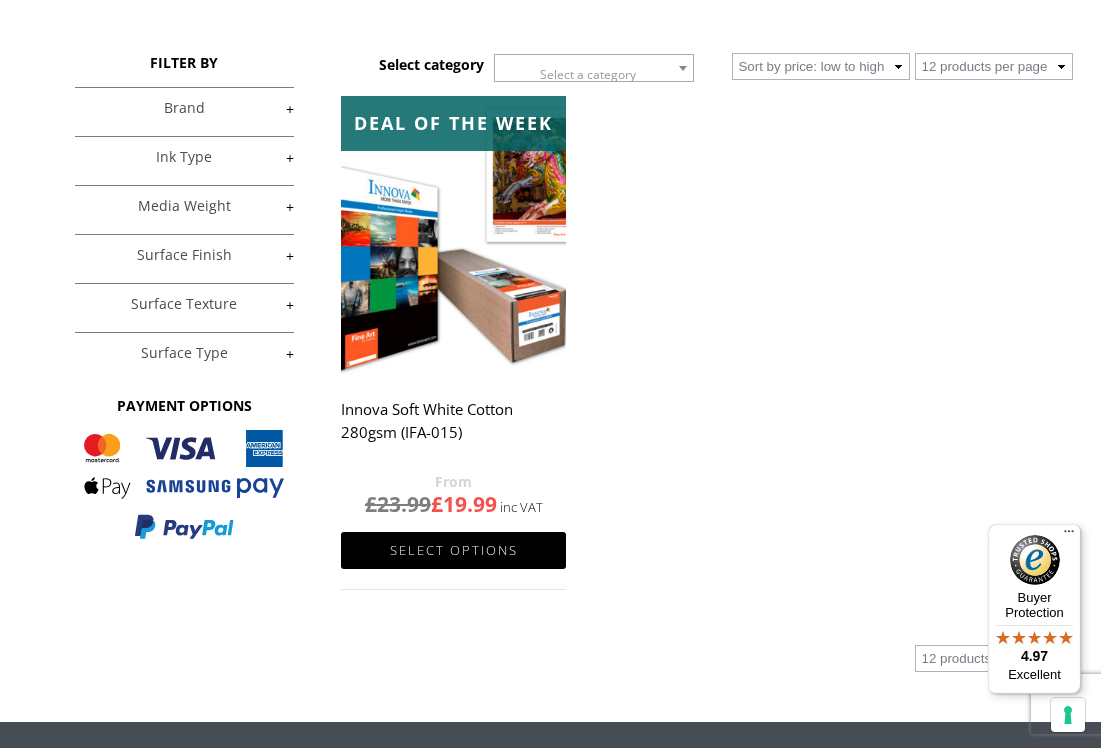 click on "Select options" at bounding box center (453, 550) 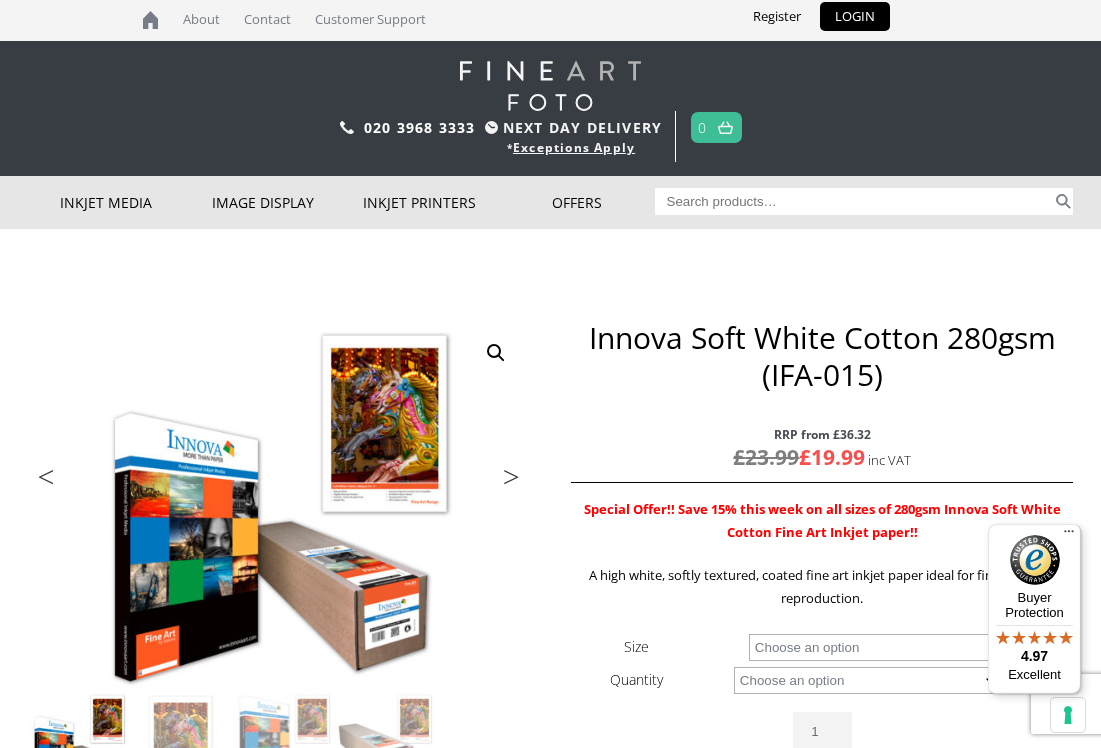 scroll, scrollTop: 0, scrollLeft: 0, axis: both 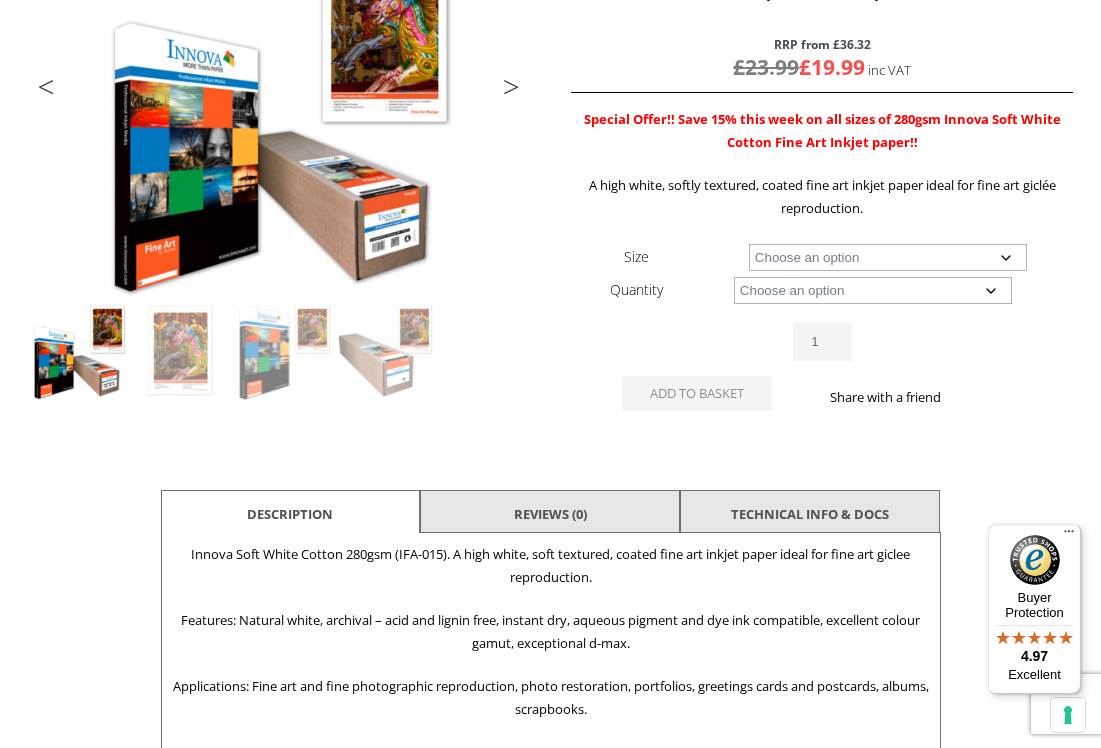 click on "Choose an option A4 Sheet A3 Sheet A3+ Sheet A2 Sheet 17" Wide Roll 24" Wide Roll 36" Wide Roll 44" Wide Roll 60" Wide Roll" 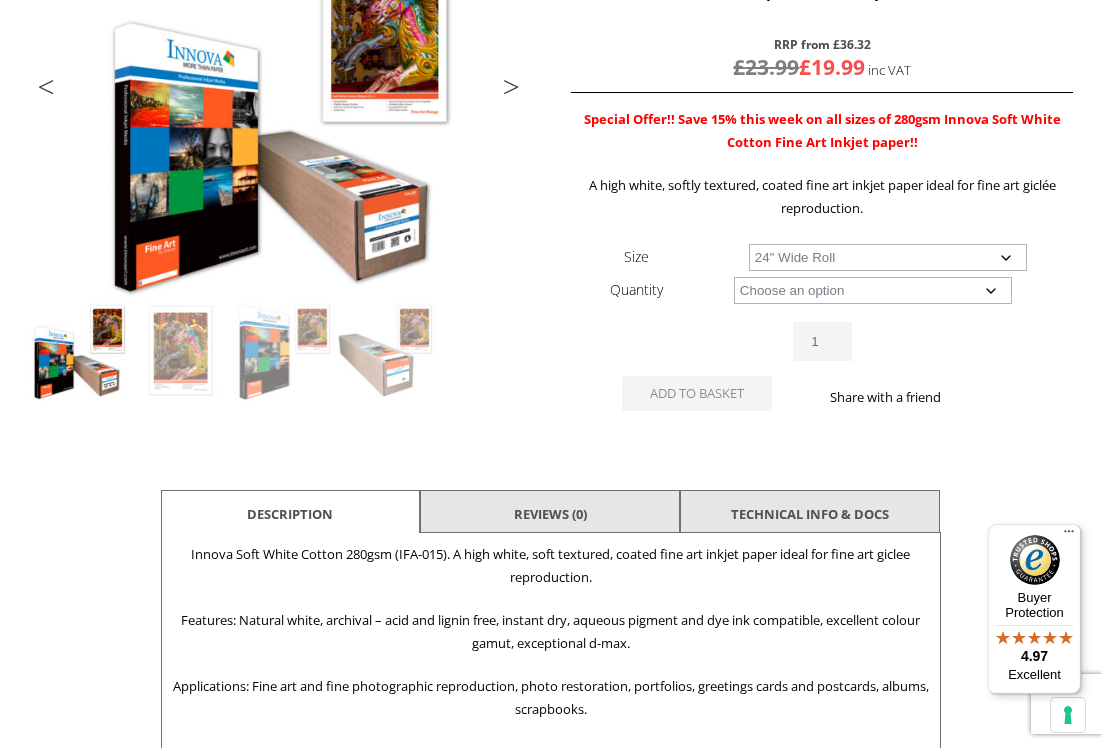 select on "24-wide-roll" 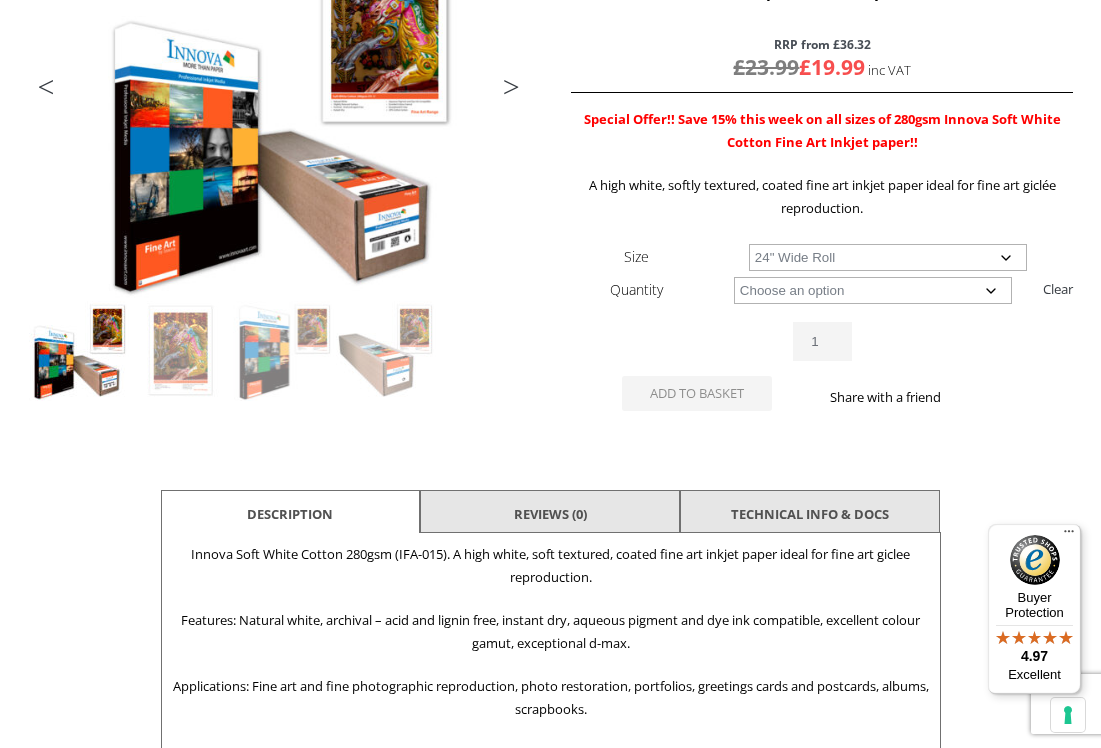 click on "Choose an option 15m" 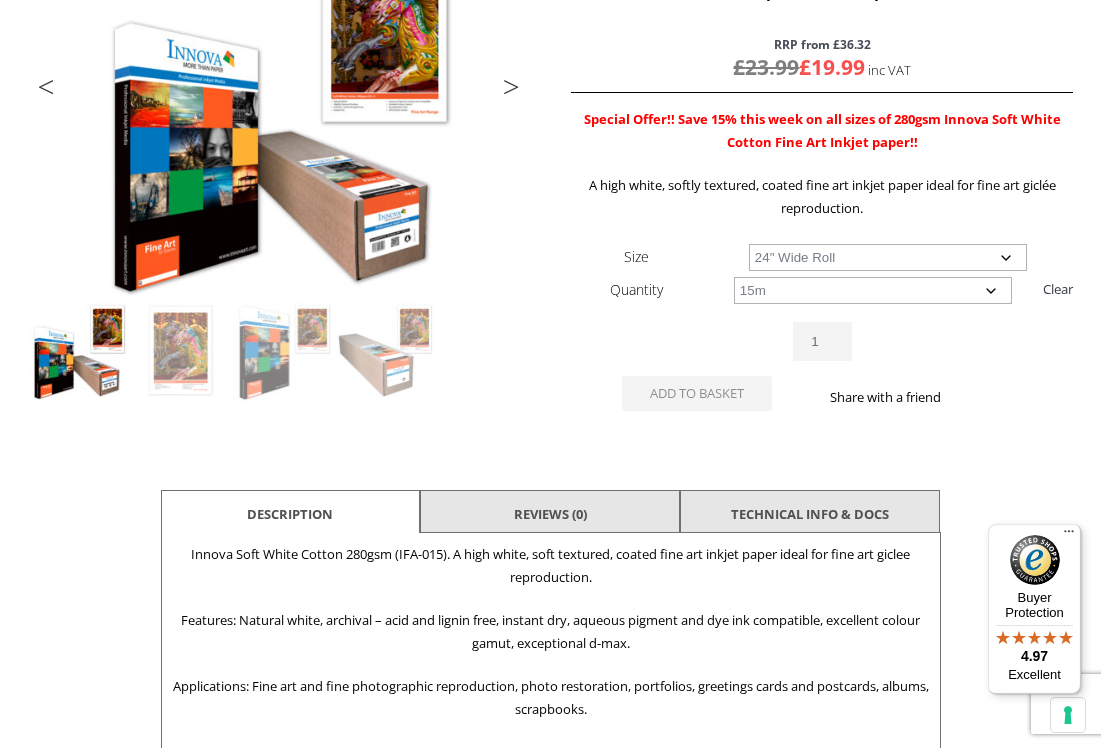 select on "24-wide-roll" 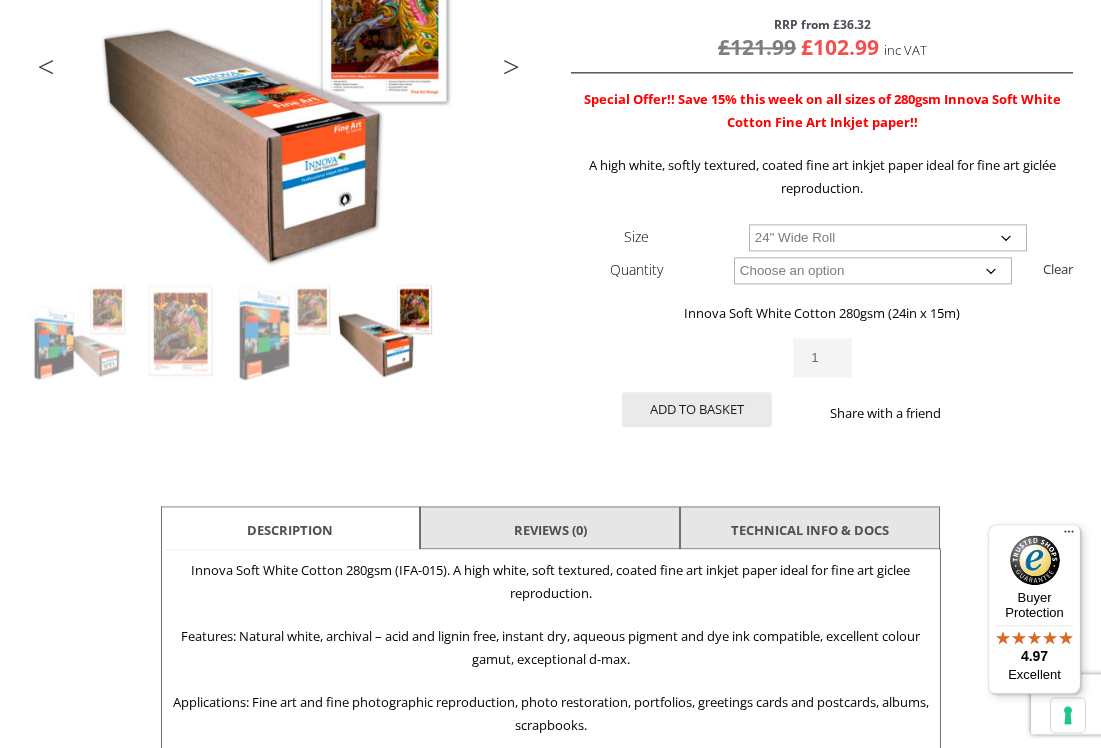 scroll, scrollTop: 422, scrollLeft: 0, axis: vertical 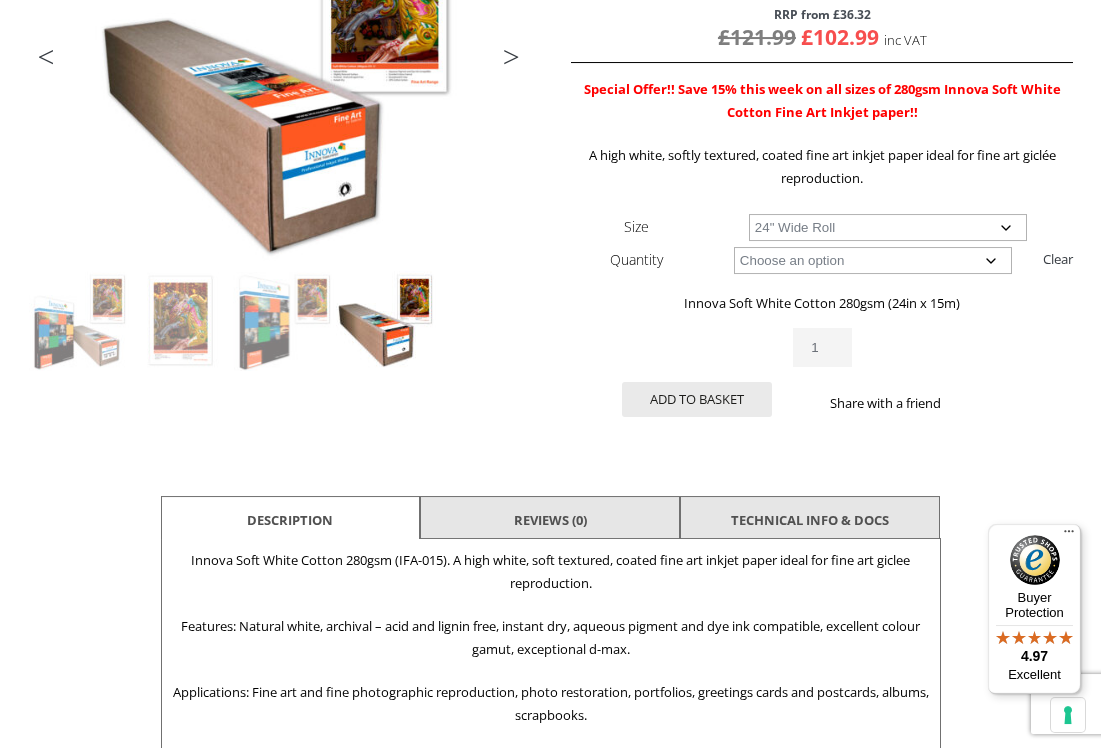 click on "Add to basket" 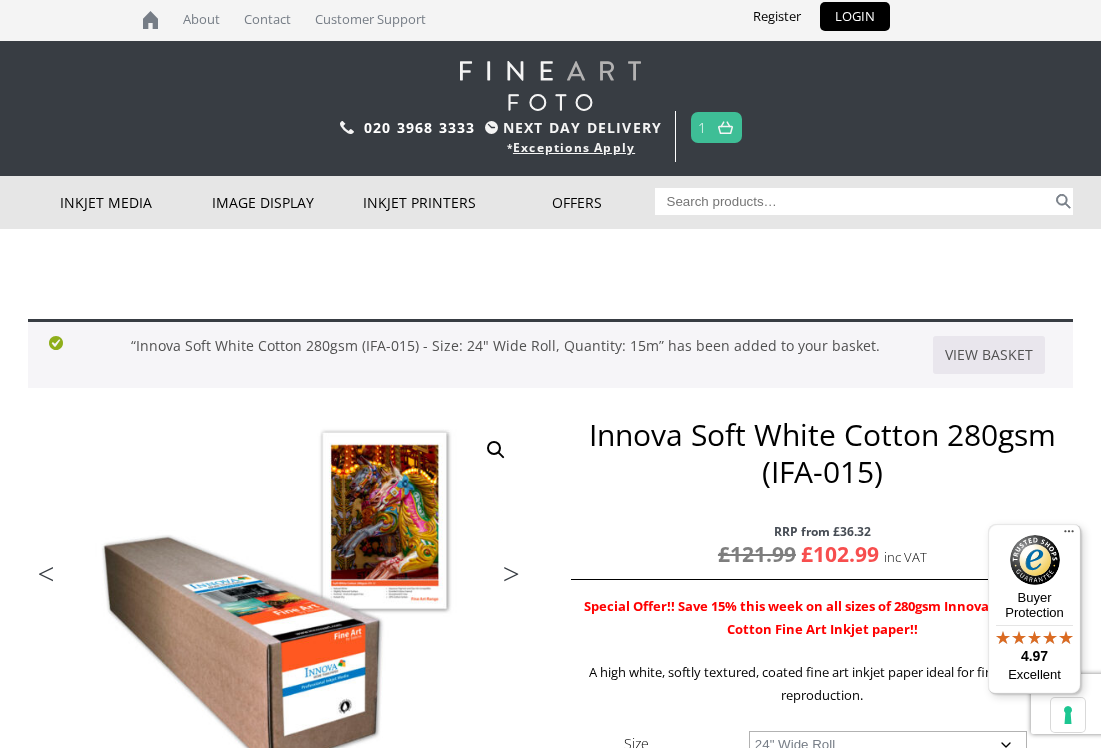 scroll, scrollTop: 2, scrollLeft: 0, axis: vertical 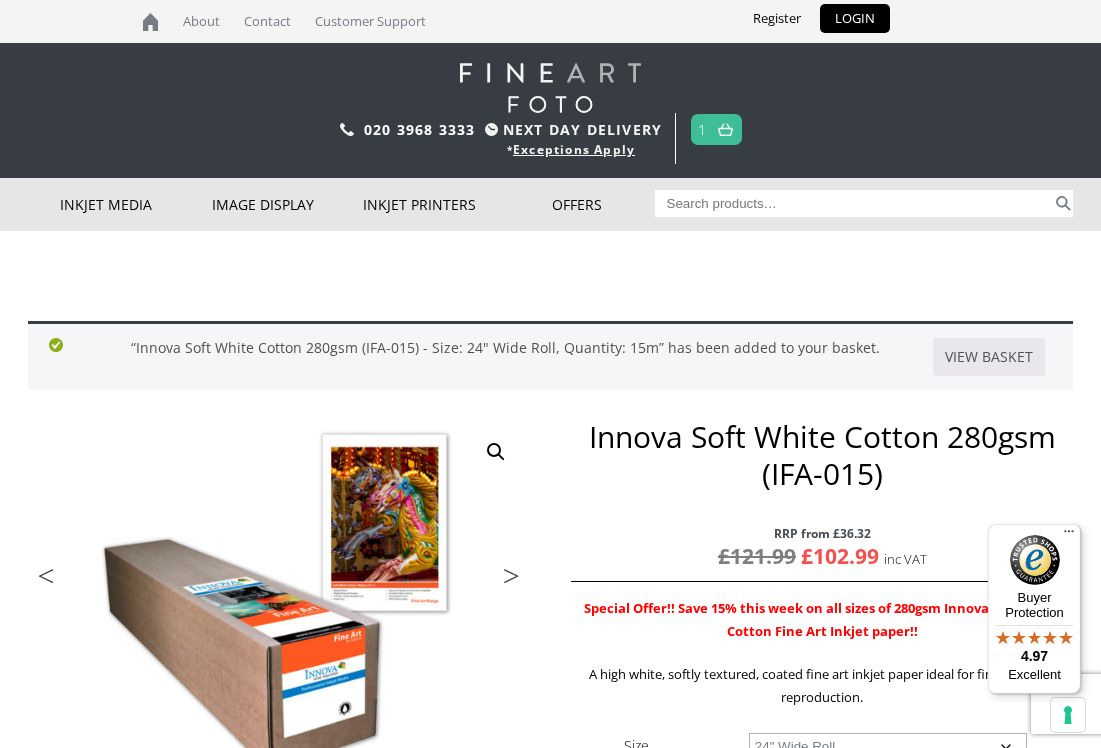 click on "View basket" at bounding box center [989, 357] 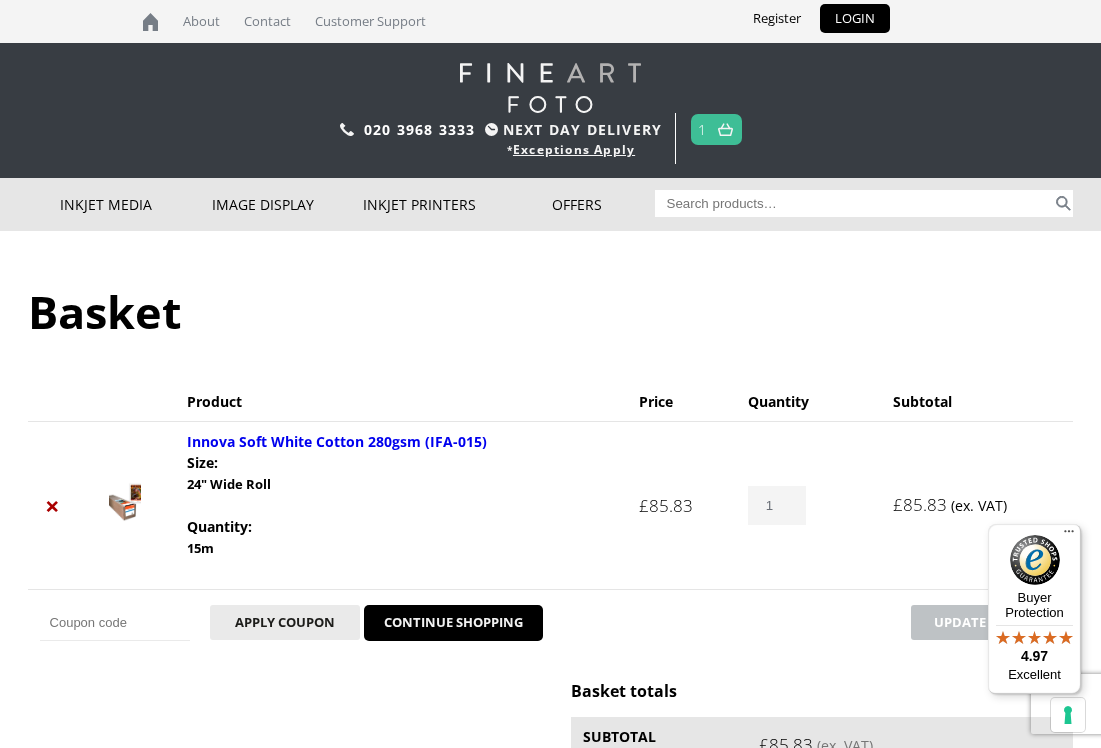 scroll, scrollTop: 0, scrollLeft: 0, axis: both 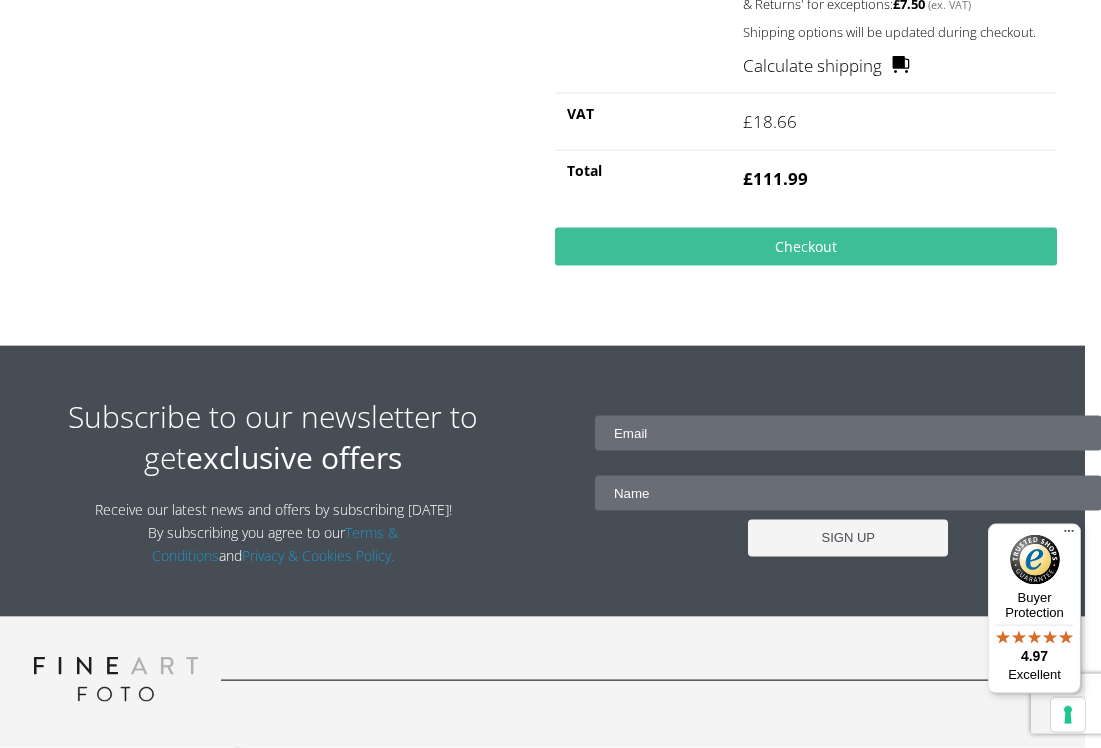 click on "Checkout" at bounding box center [806, 247] 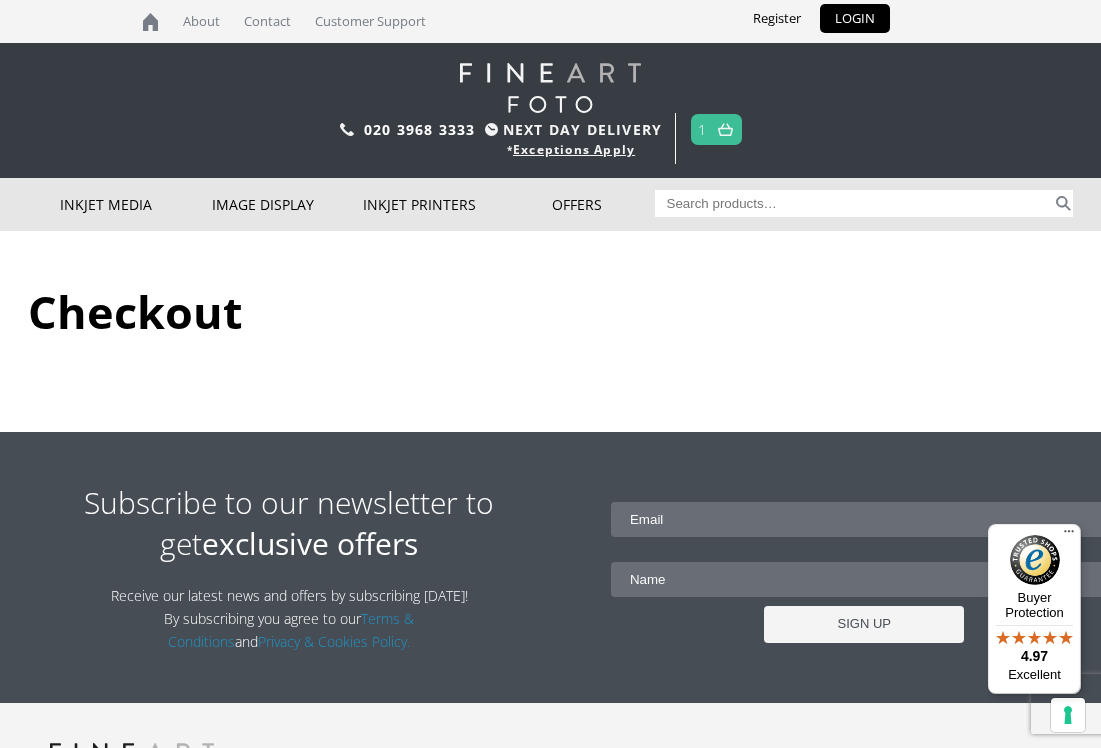 scroll, scrollTop: 0, scrollLeft: 0, axis: both 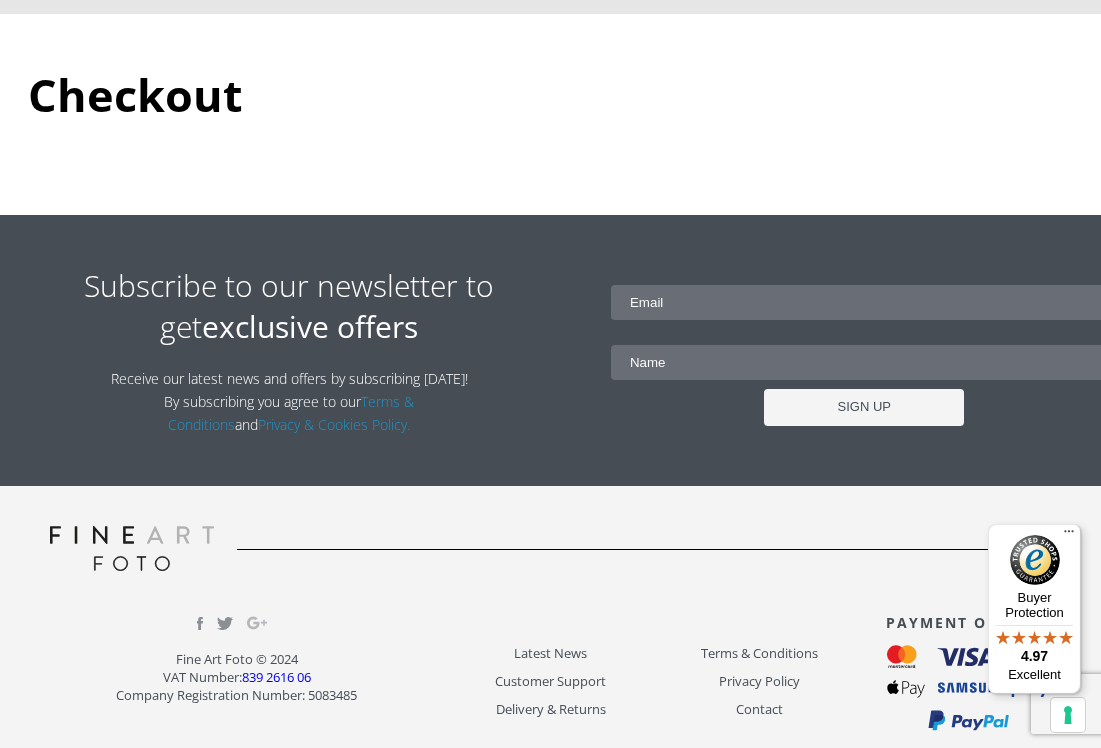 click on "Terms & Conditions" at bounding box center [291, 413] 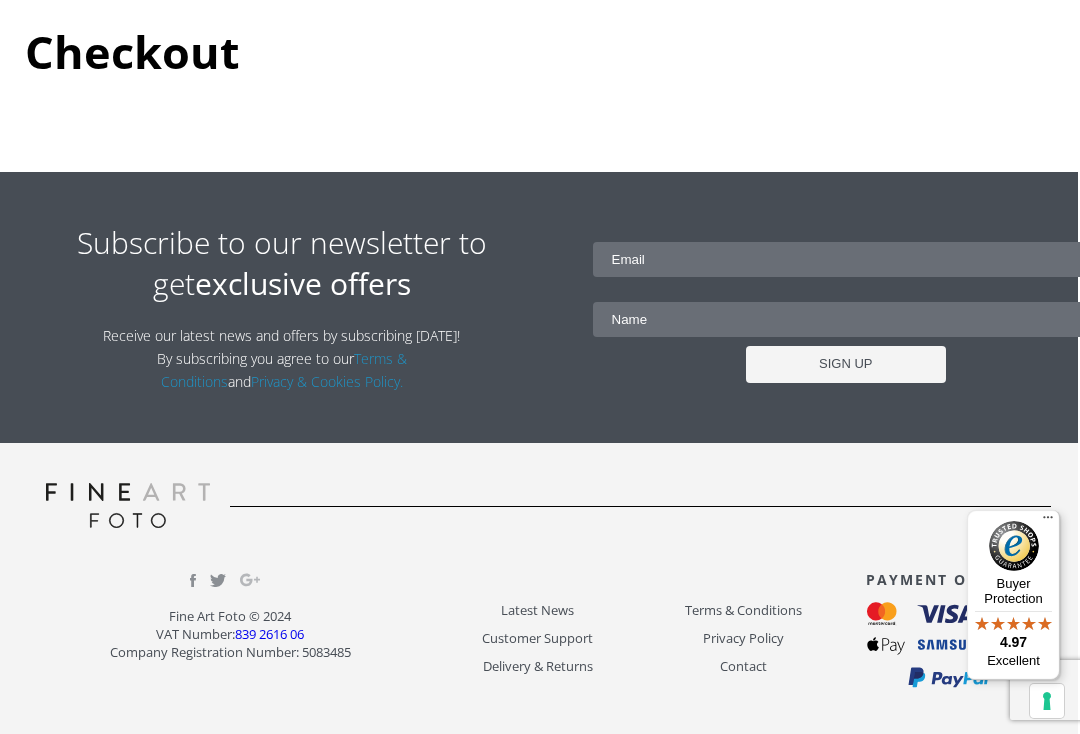 scroll, scrollTop: 266, scrollLeft: 2, axis: both 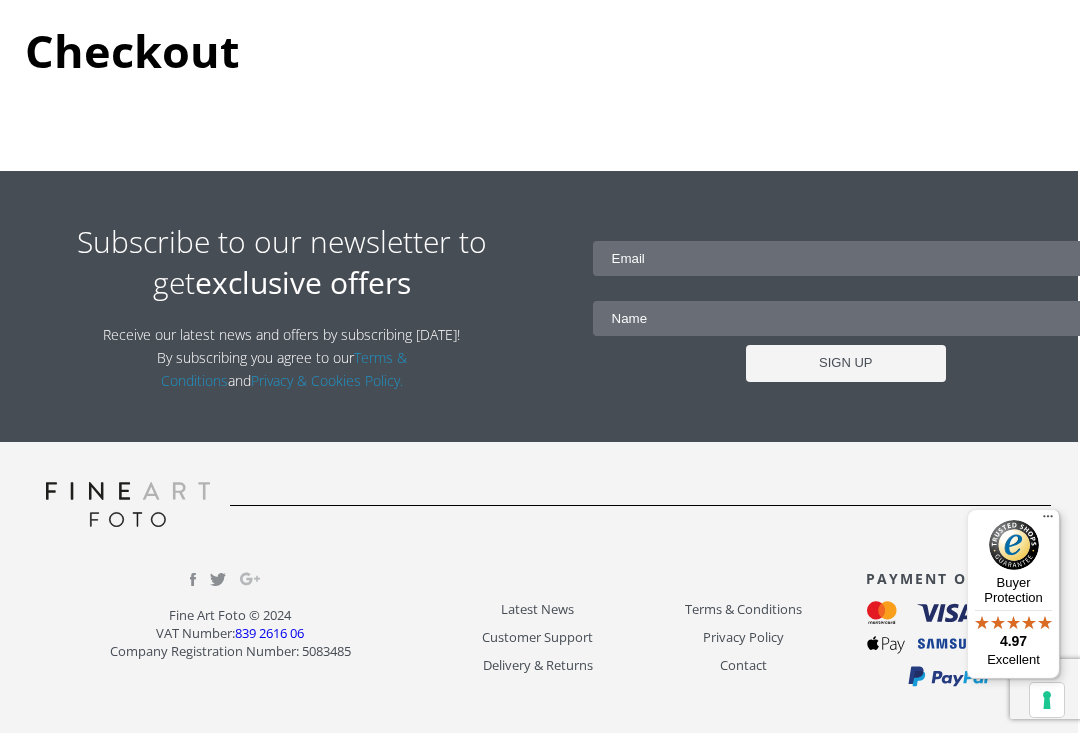 click at bounding box center [846, 259] 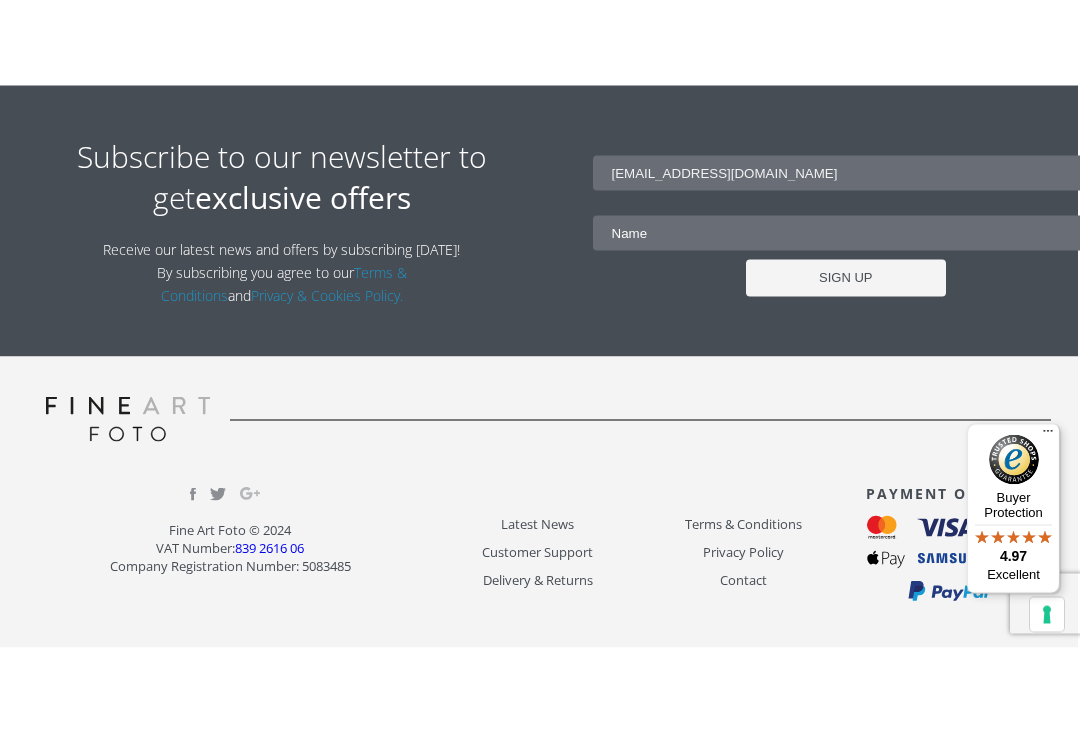 type on "richard54littlewood@gmail.com" 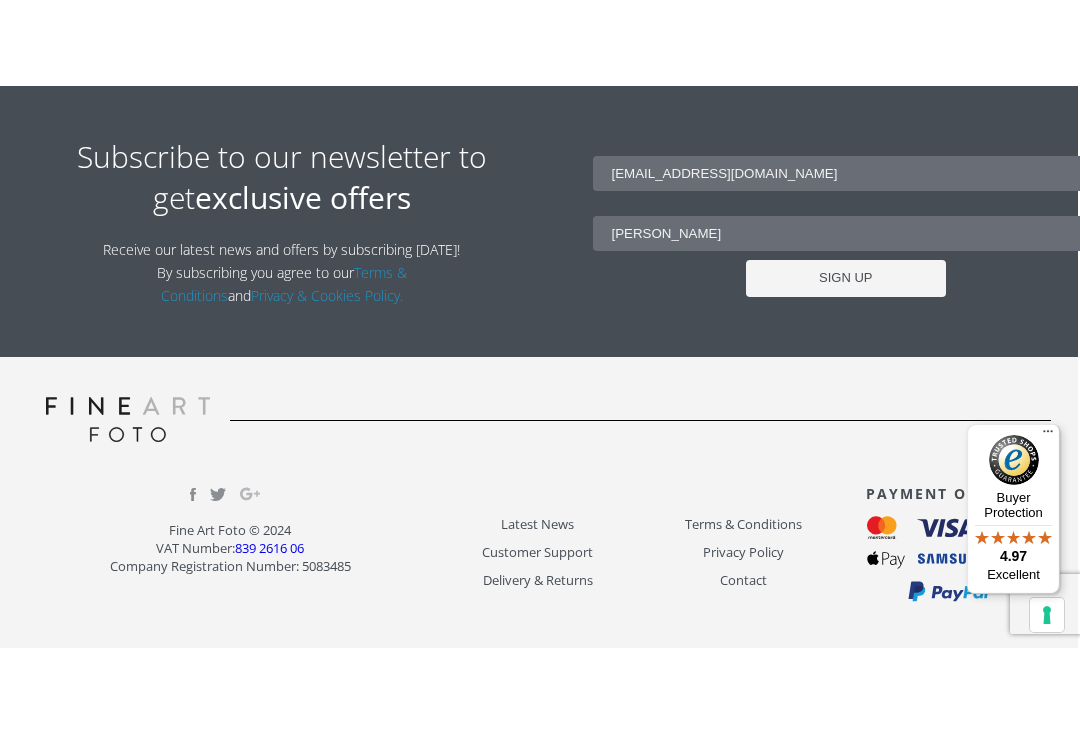 type on "R Littlewood" 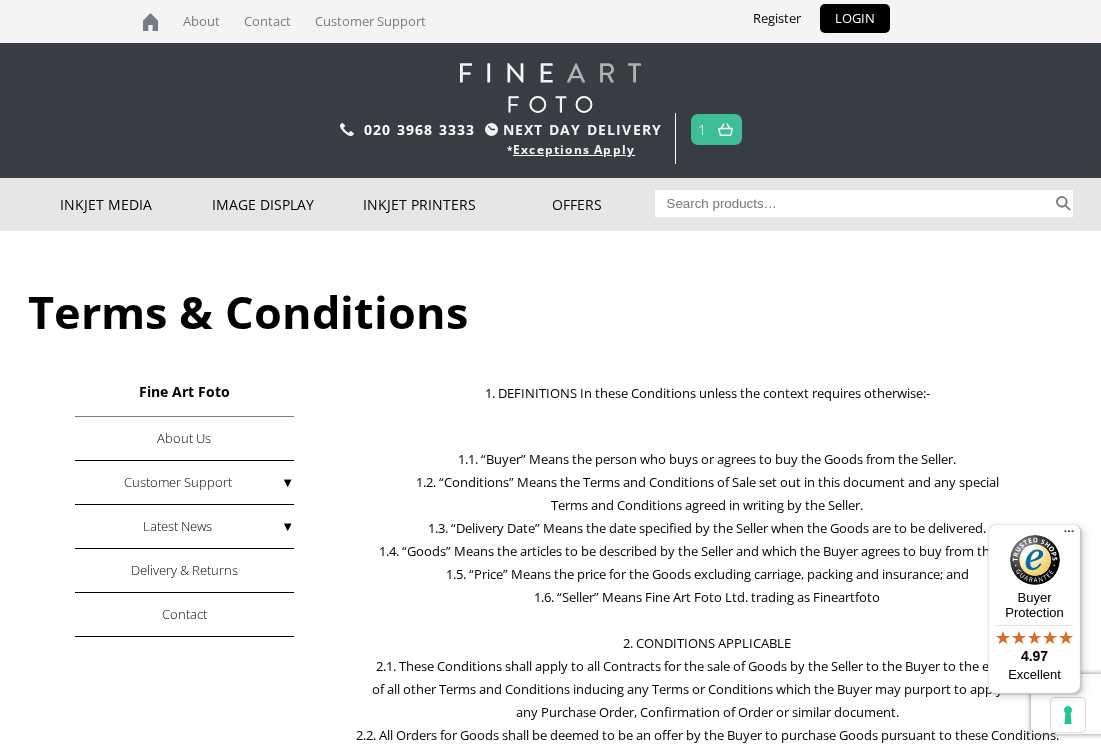 scroll, scrollTop: 2, scrollLeft: 0, axis: vertical 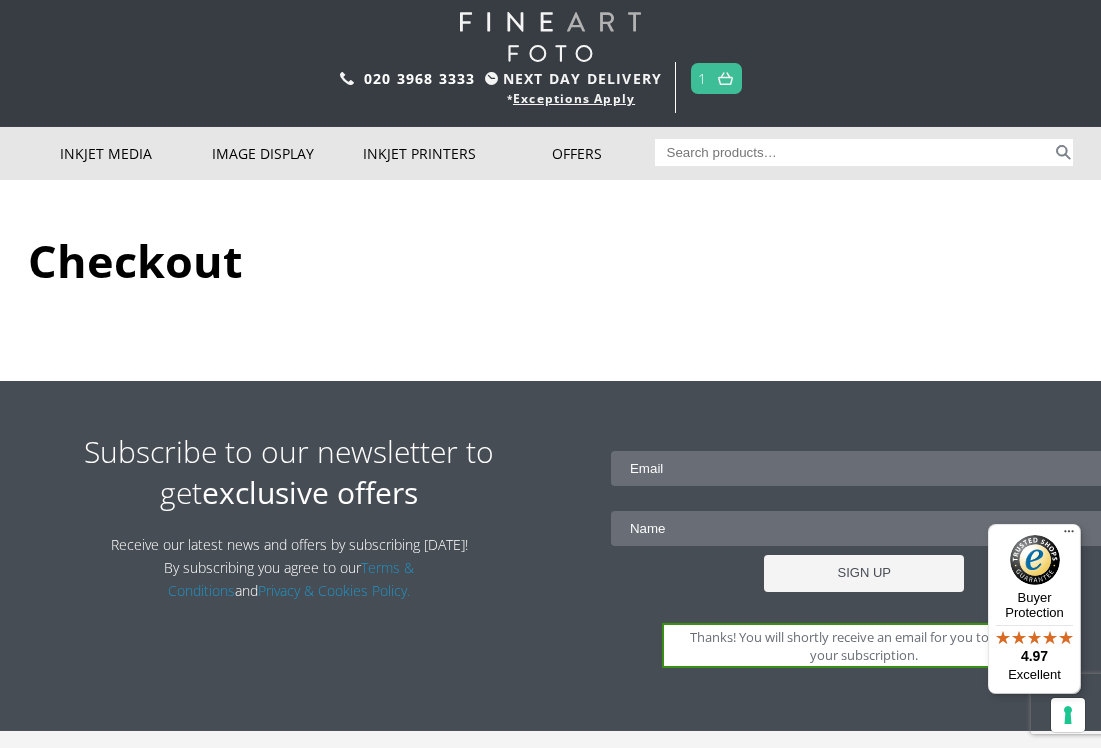 click at bounding box center (725, 78) 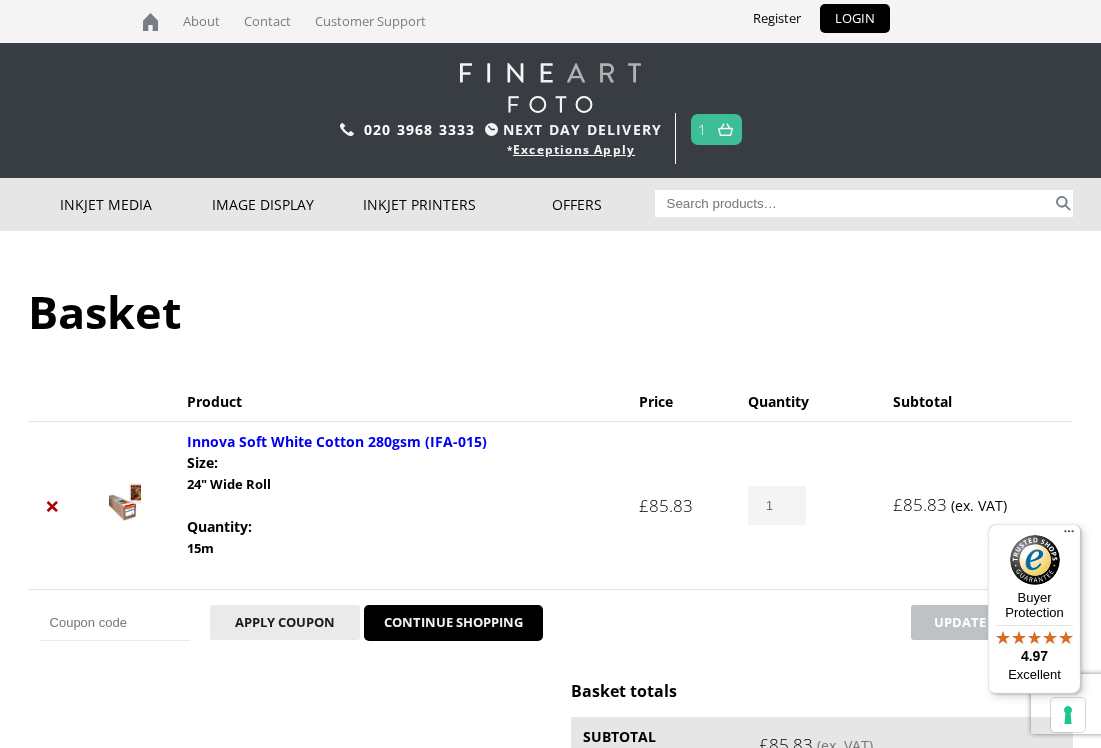 scroll, scrollTop: 2, scrollLeft: 0, axis: vertical 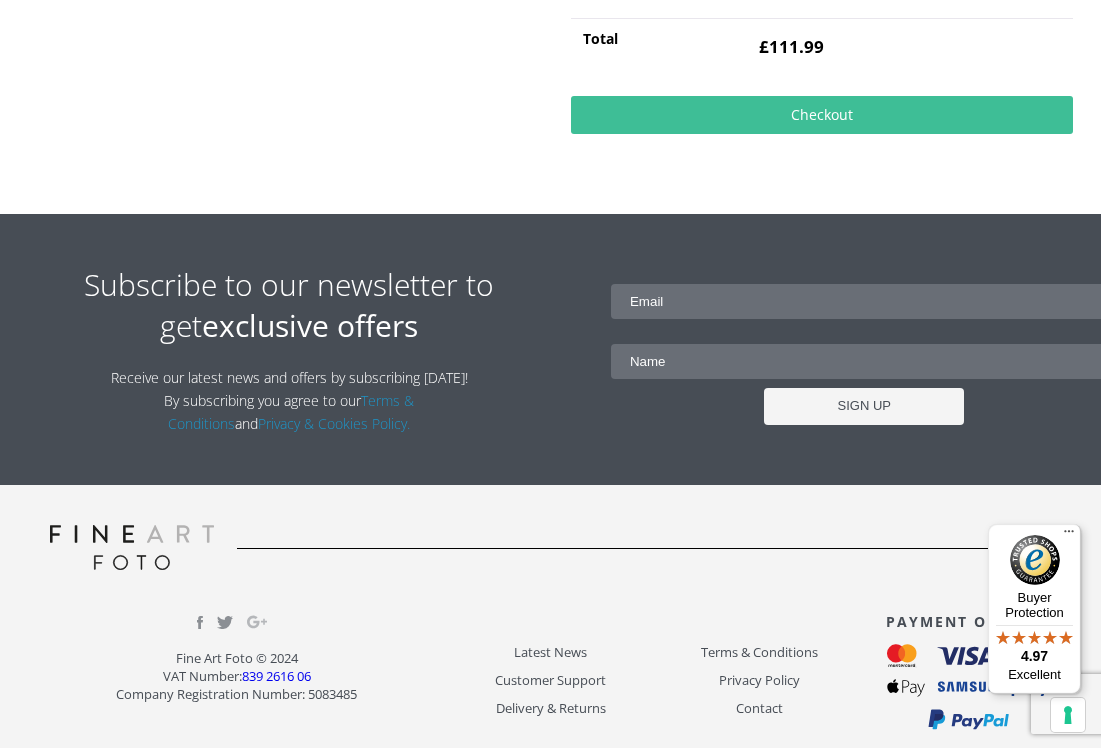 click on "Checkout" at bounding box center (822, 115) 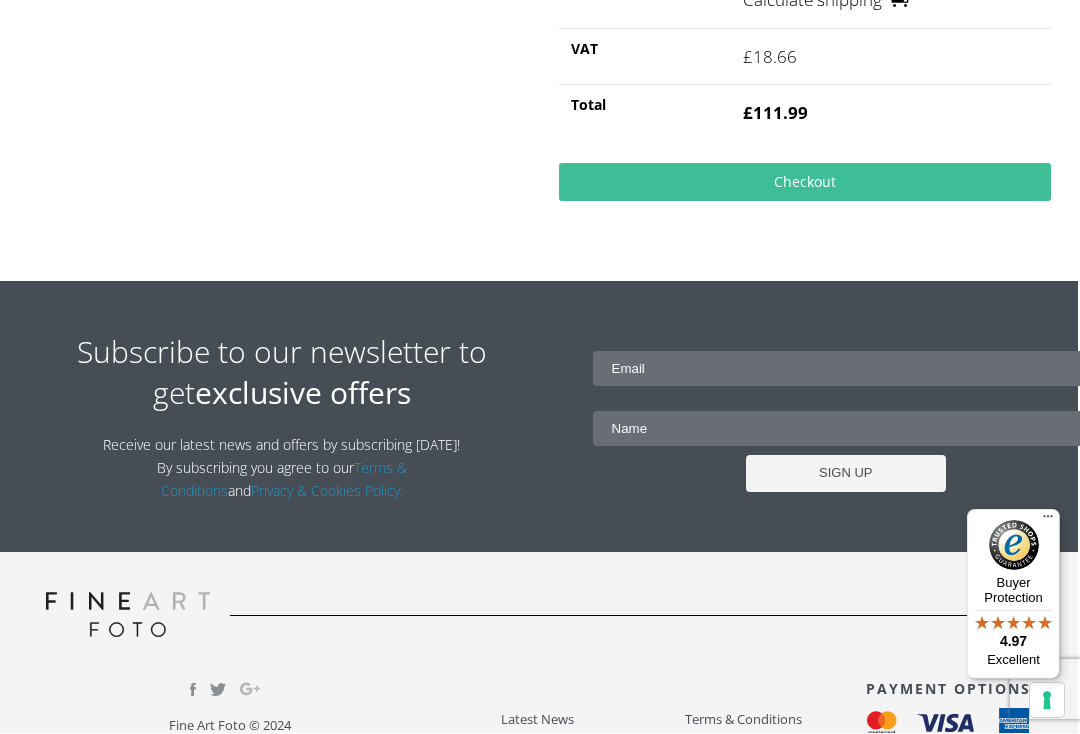 scroll, scrollTop: 903, scrollLeft: 2, axis: both 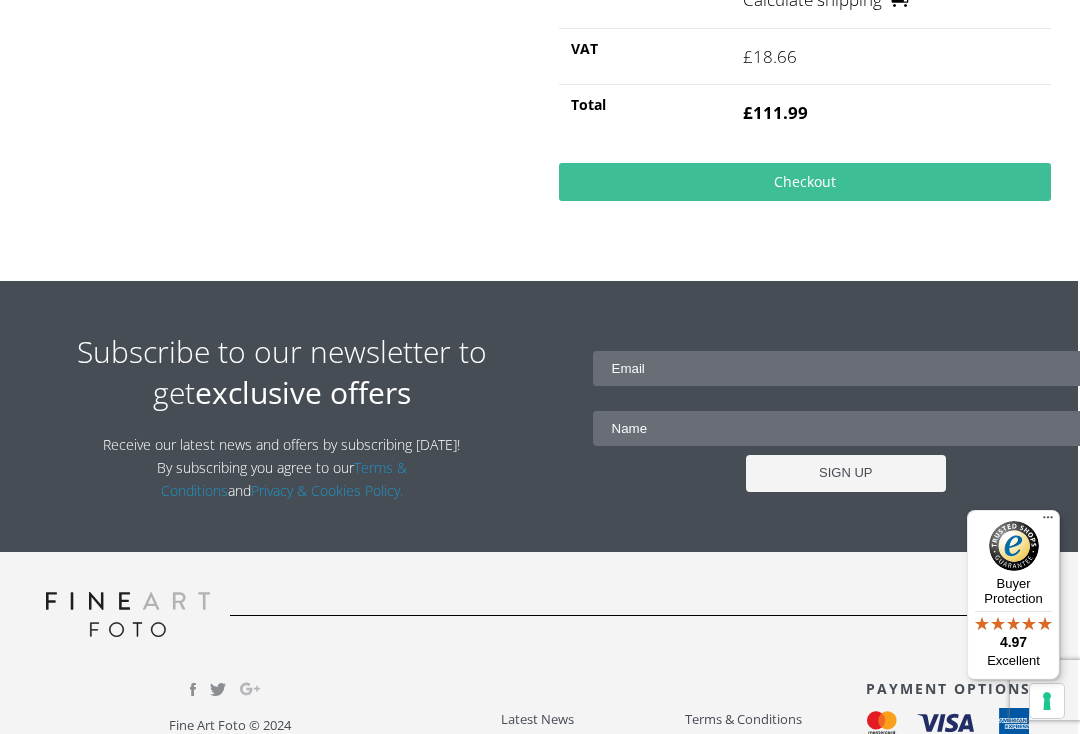 click on "Checkout" at bounding box center [805, 182] 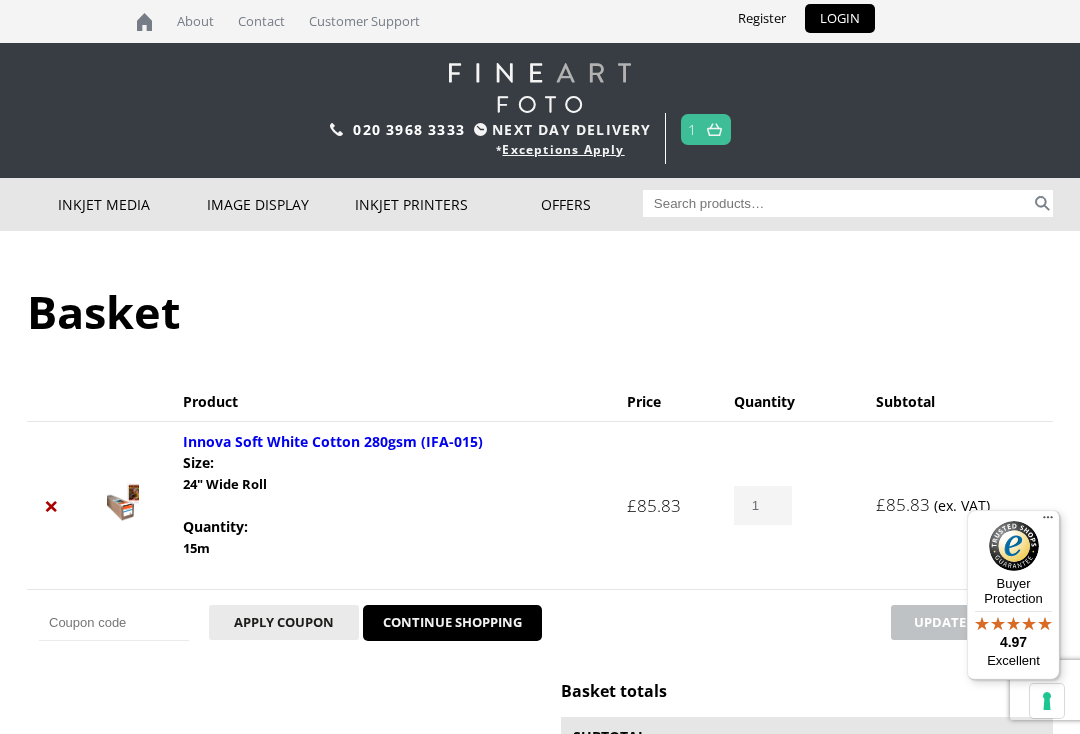 scroll, scrollTop: 903, scrollLeft: 2, axis: both 